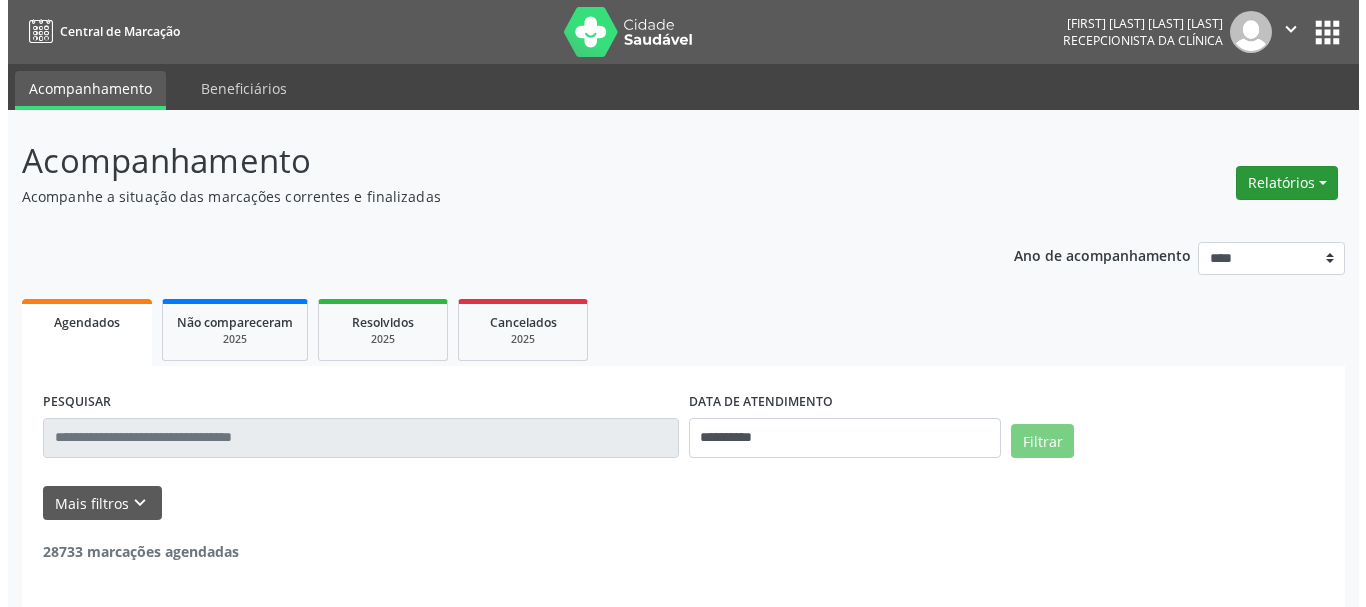 scroll, scrollTop: 0, scrollLeft: 0, axis: both 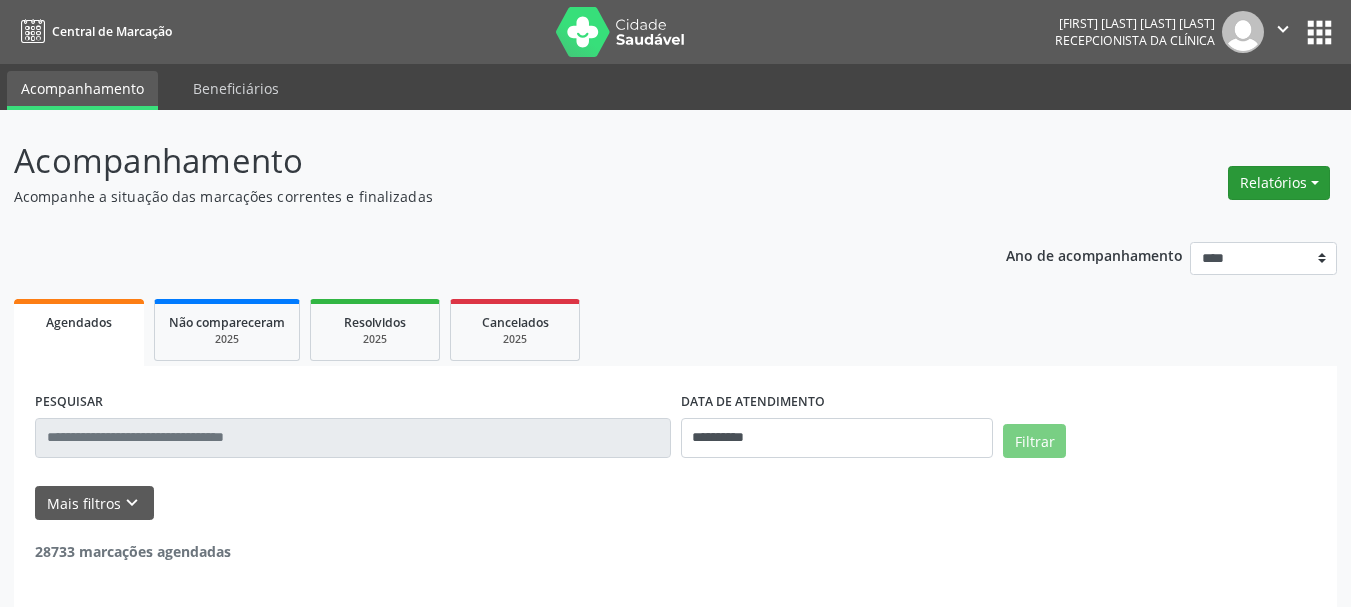 click on "Relatórios" at bounding box center (1279, 183) 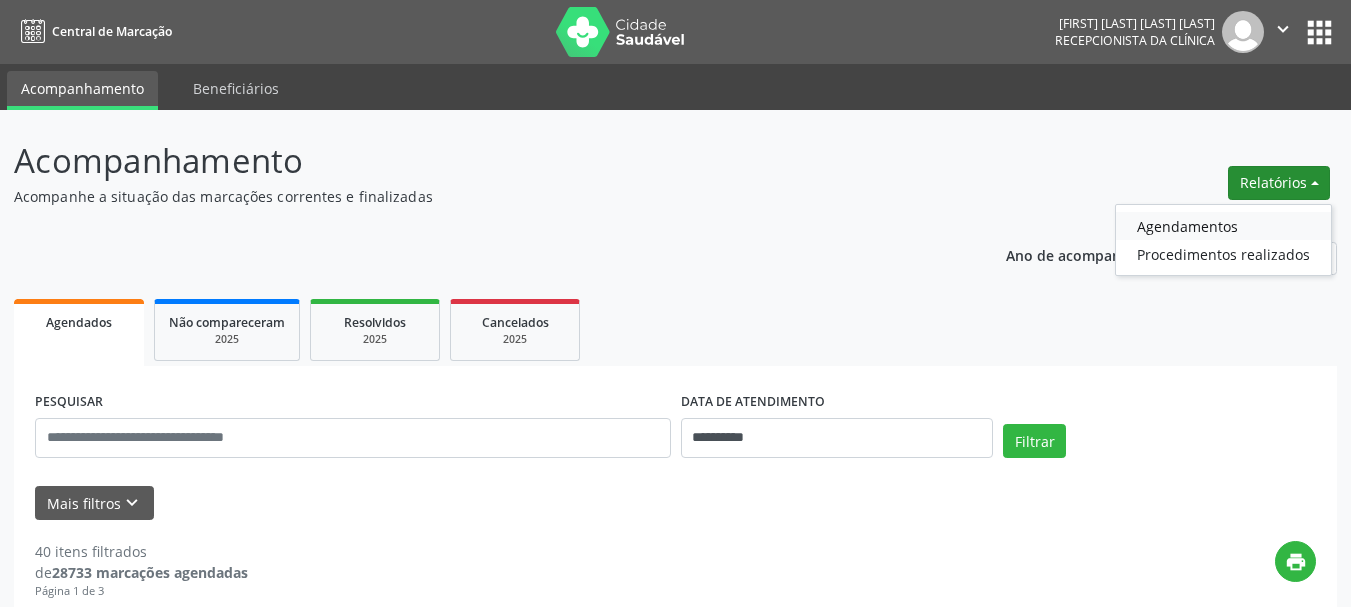 click on "Agendamentos" at bounding box center (1223, 226) 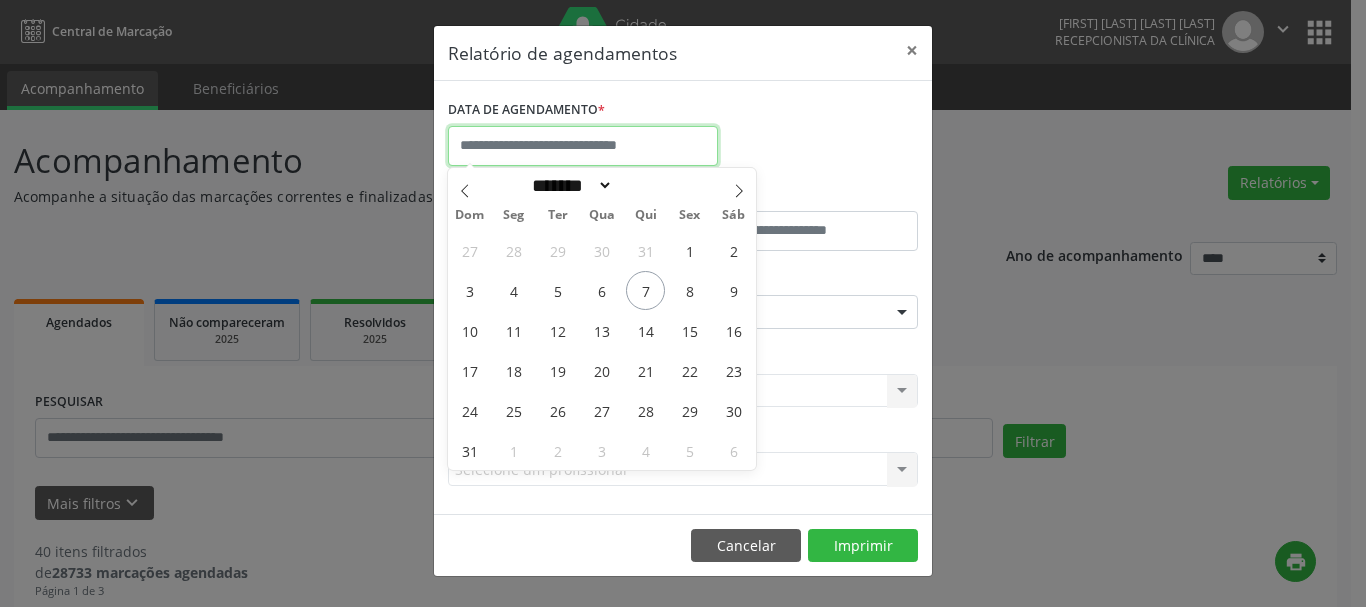 click at bounding box center [583, 146] 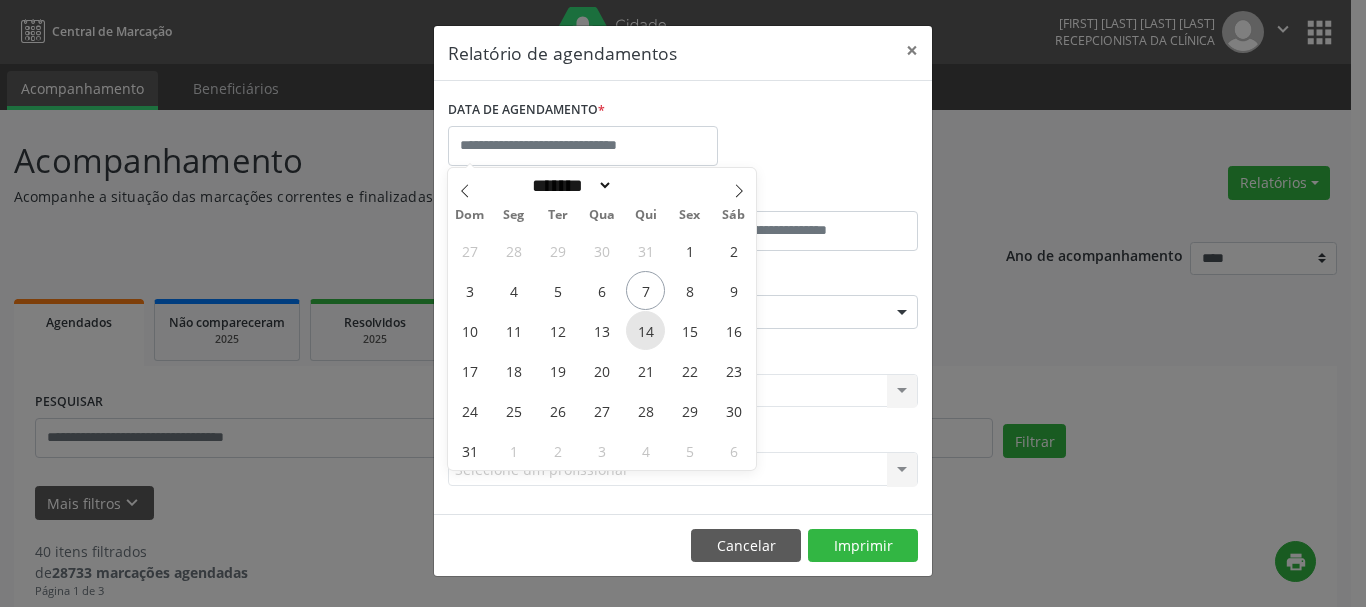 click on "14" at bounding box center (645, 330) 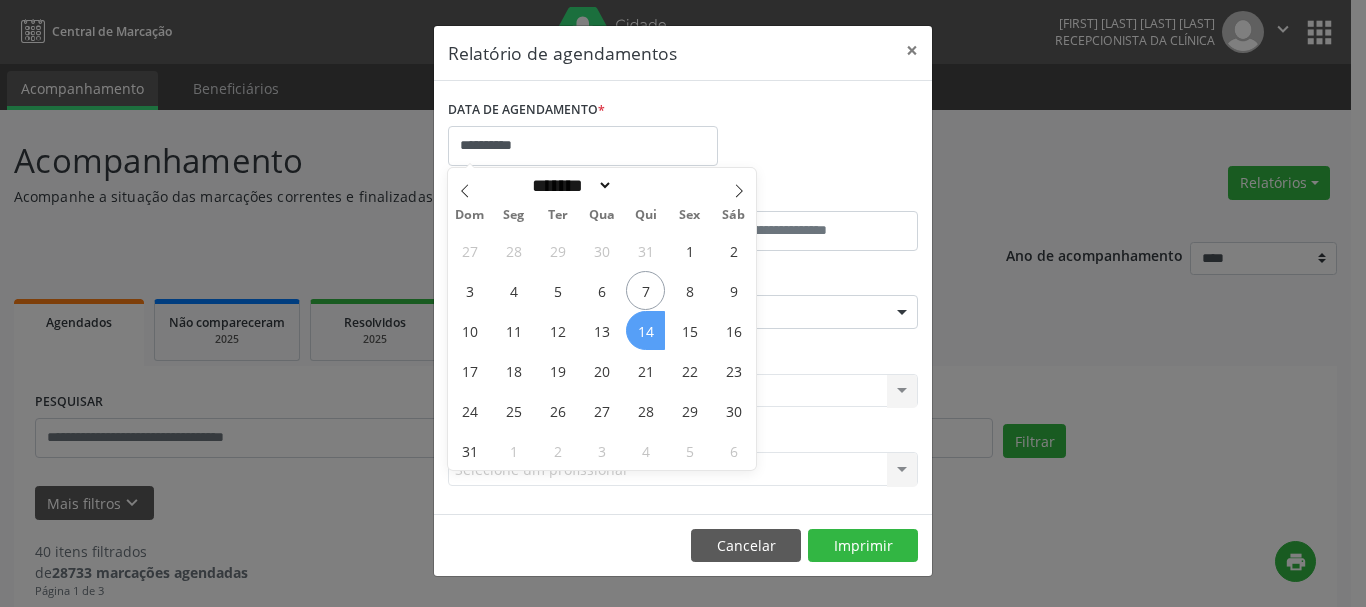 click on "14" at bounding box center [645, 330] 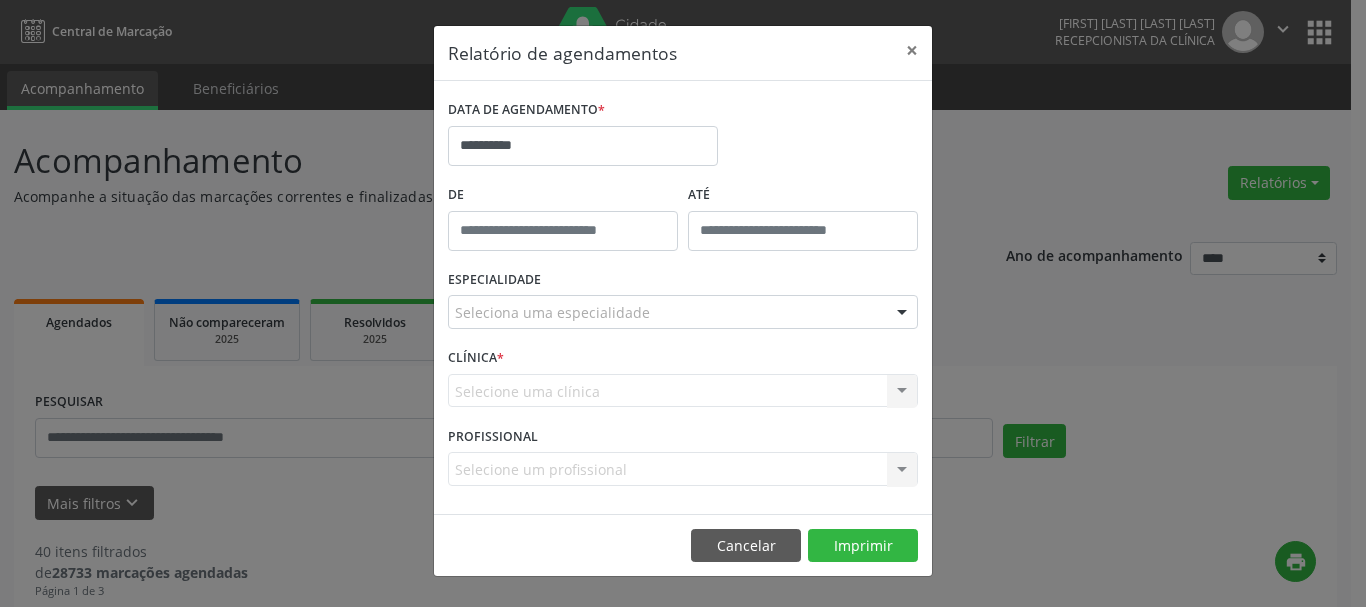 type on "*****" 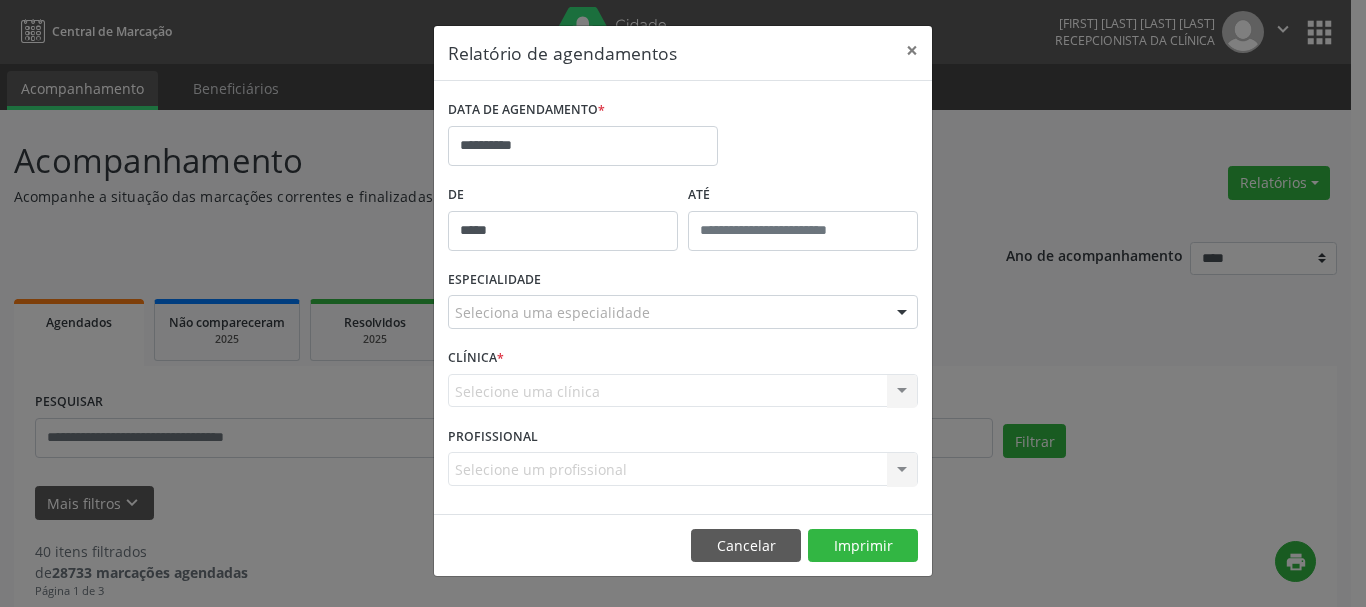 click on "*****" at bounding box center (563, 231) 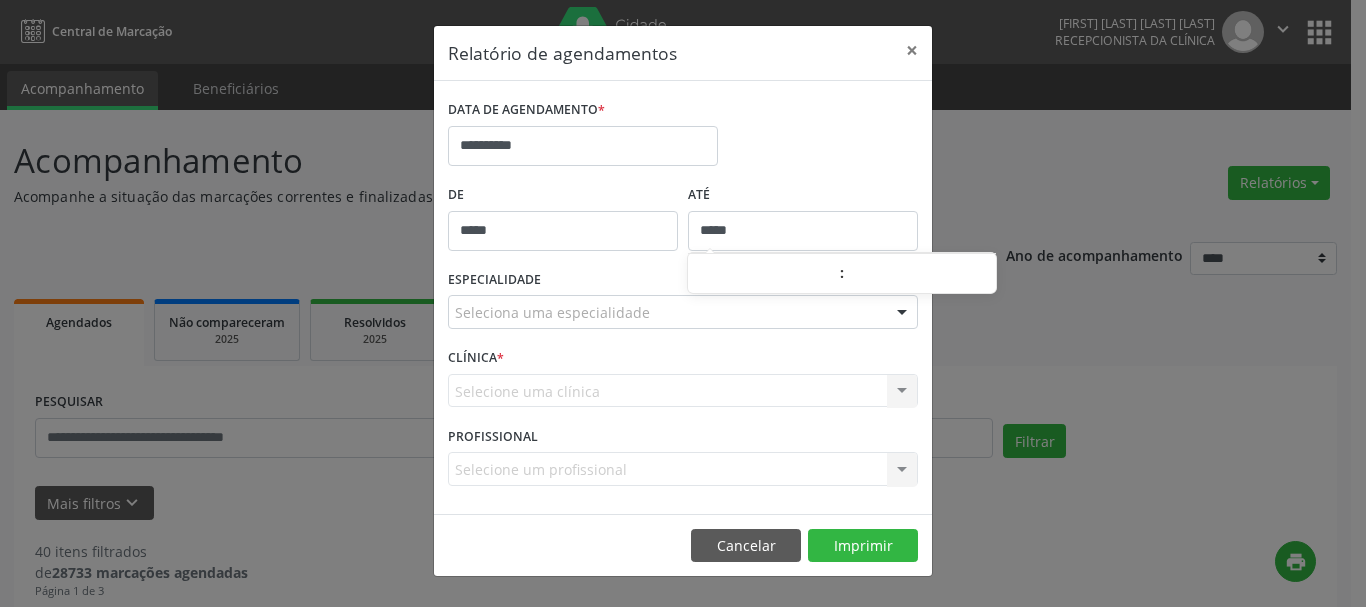 click on "*****" at bounding box center [803, 231] 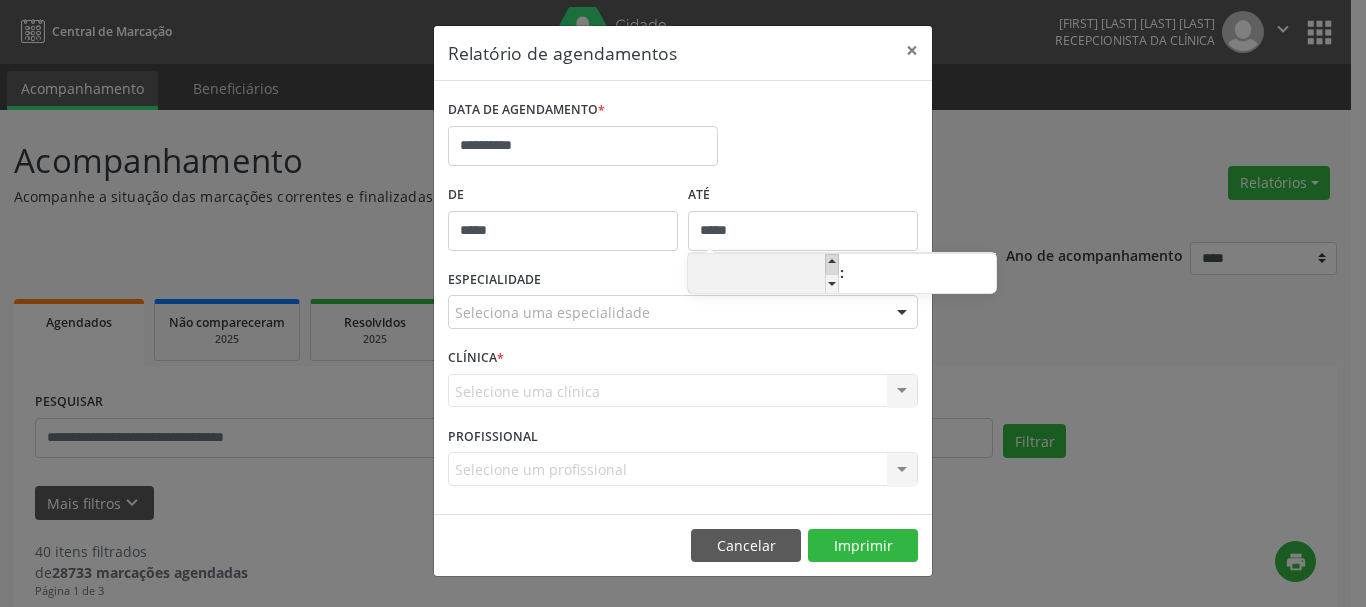 click at bounding box center [832, 264] 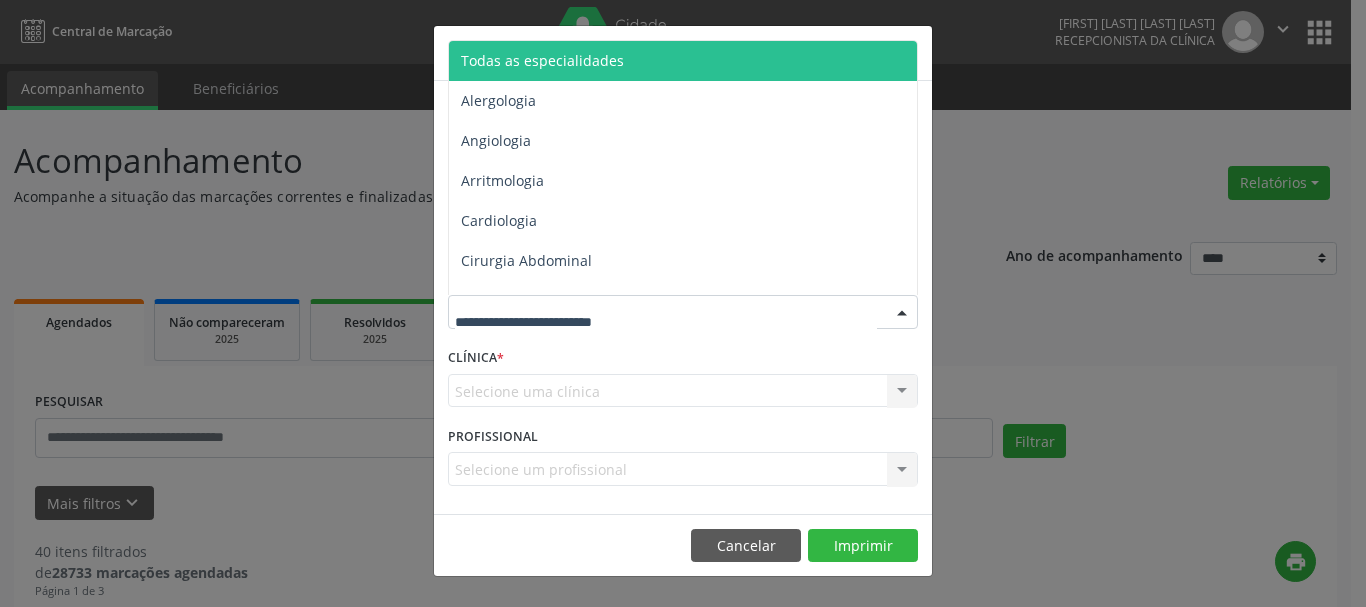 click at bounding box center (683, 312) 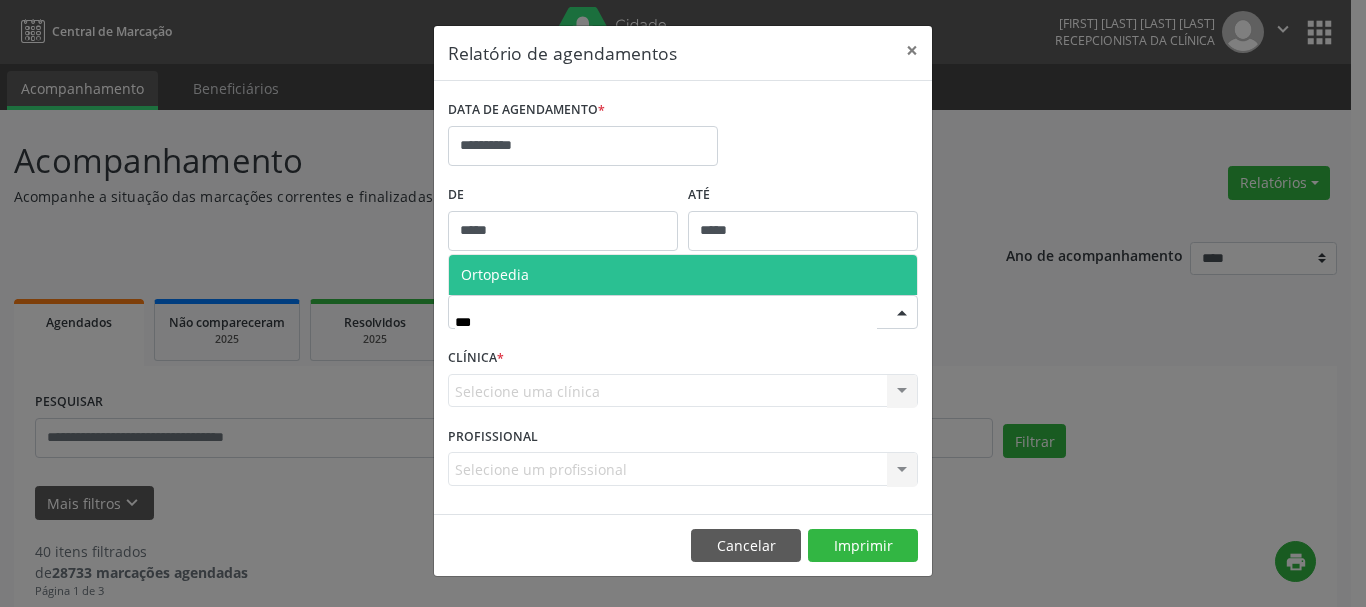 type on "****" 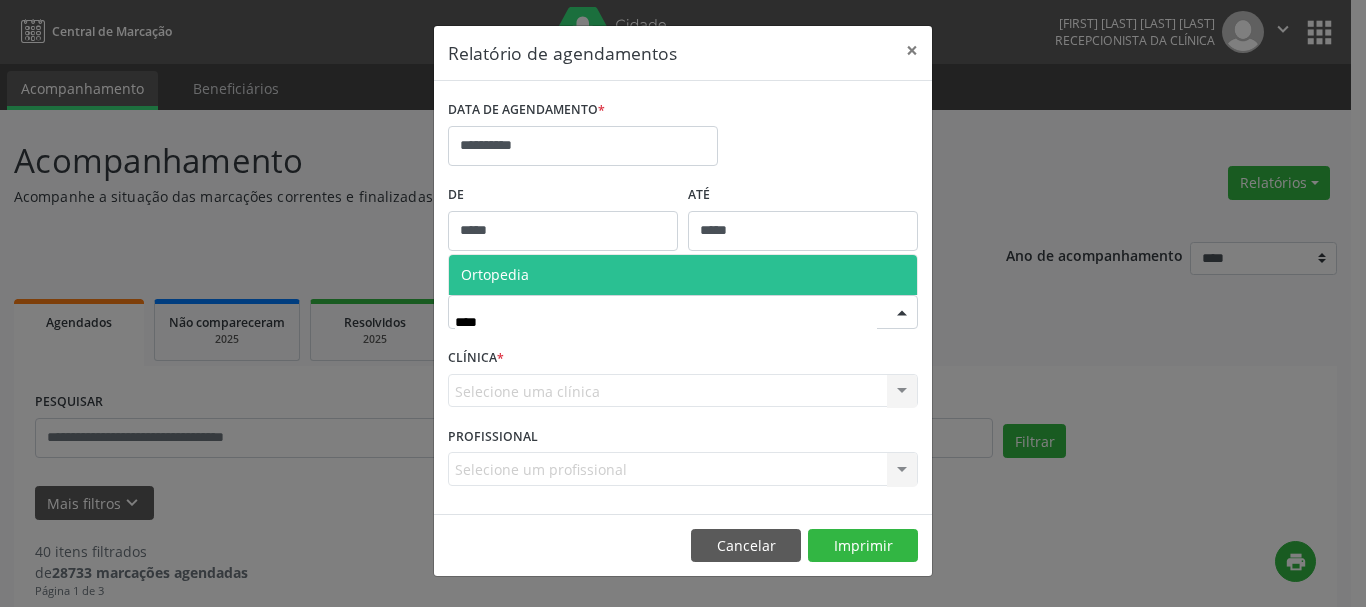 click on "Ortopedia" at bounding box center [683, 275] 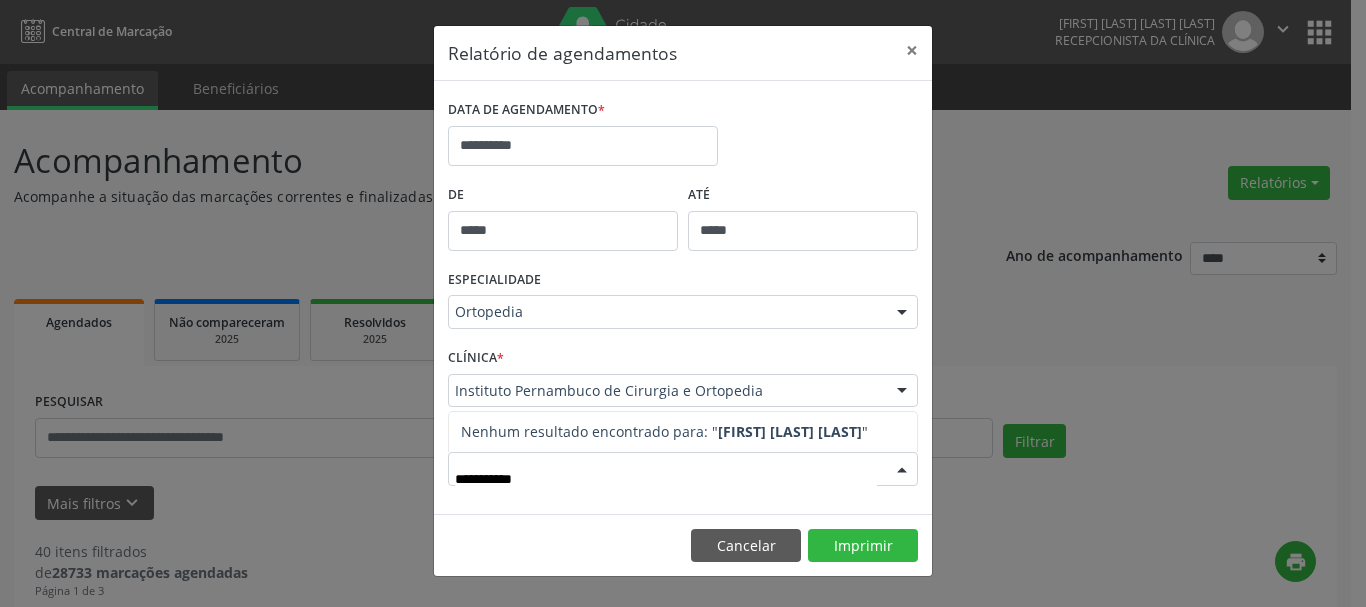 type on "**********" 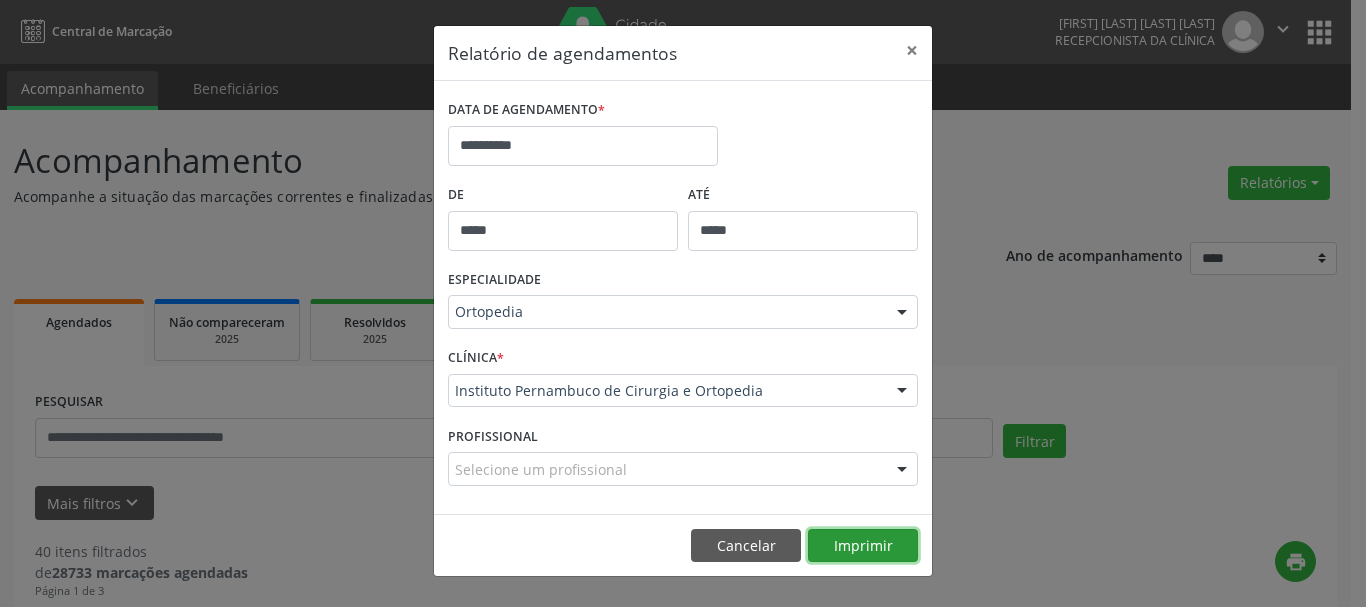 click on "Imprimir" at bounding box center [863, 546] 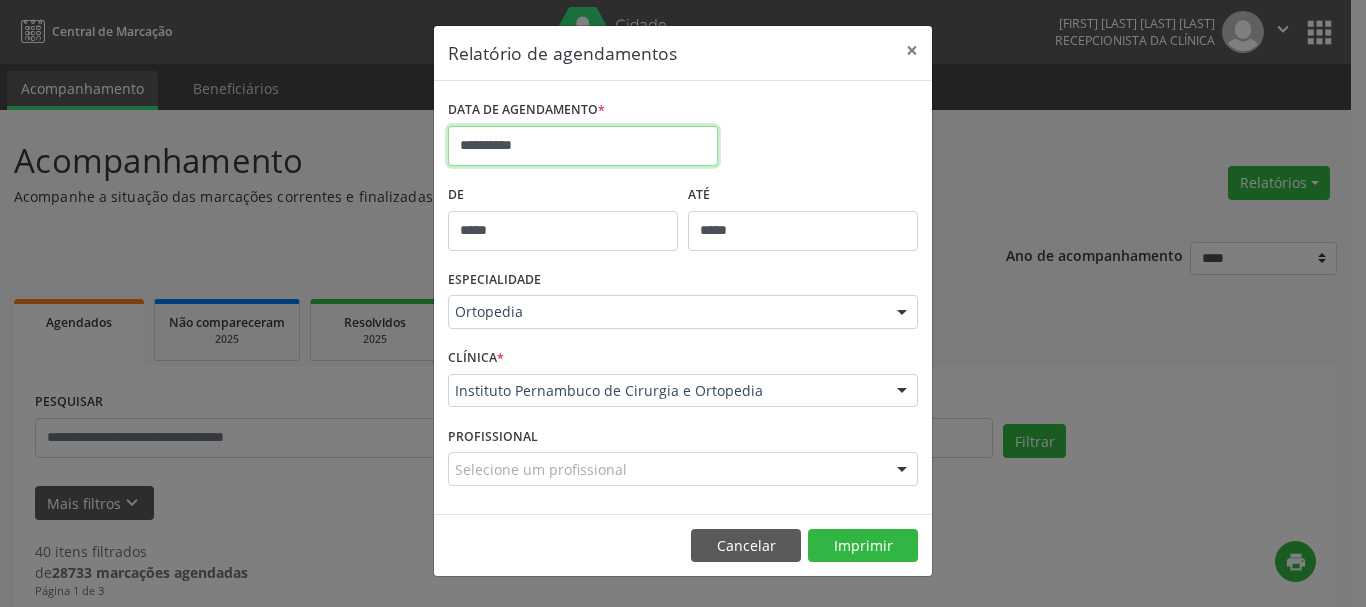 click on "**********" at bounding box center (583, 146) 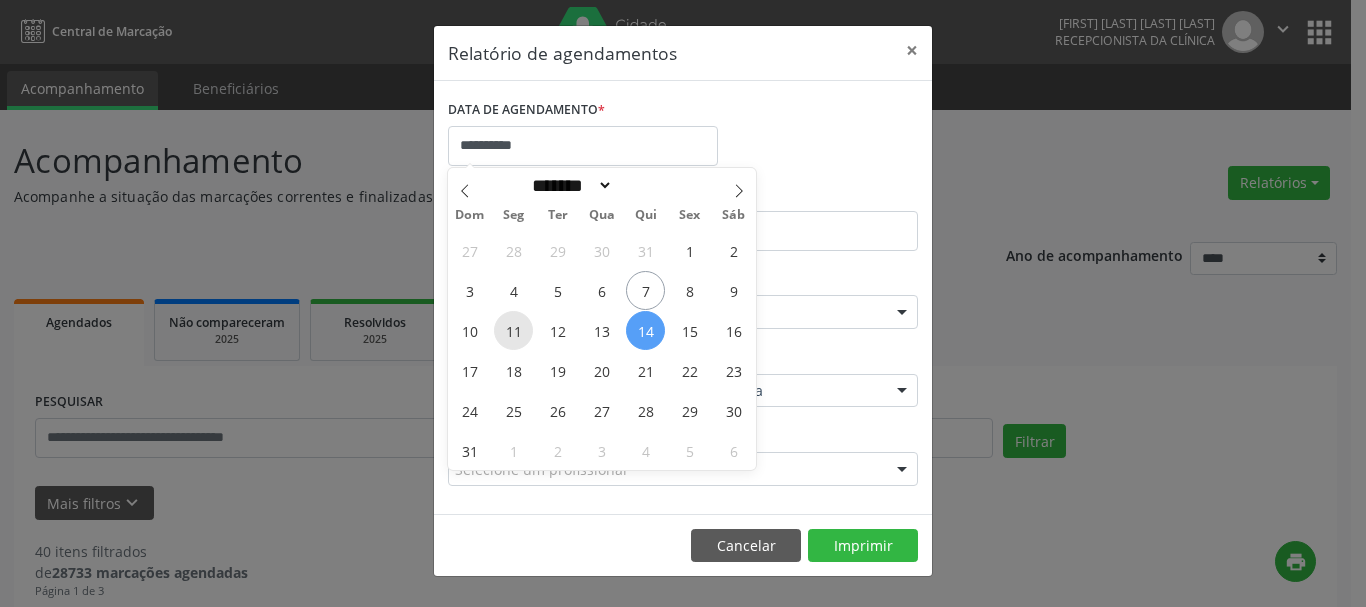 click on "11" at bounding box center (513, 330) 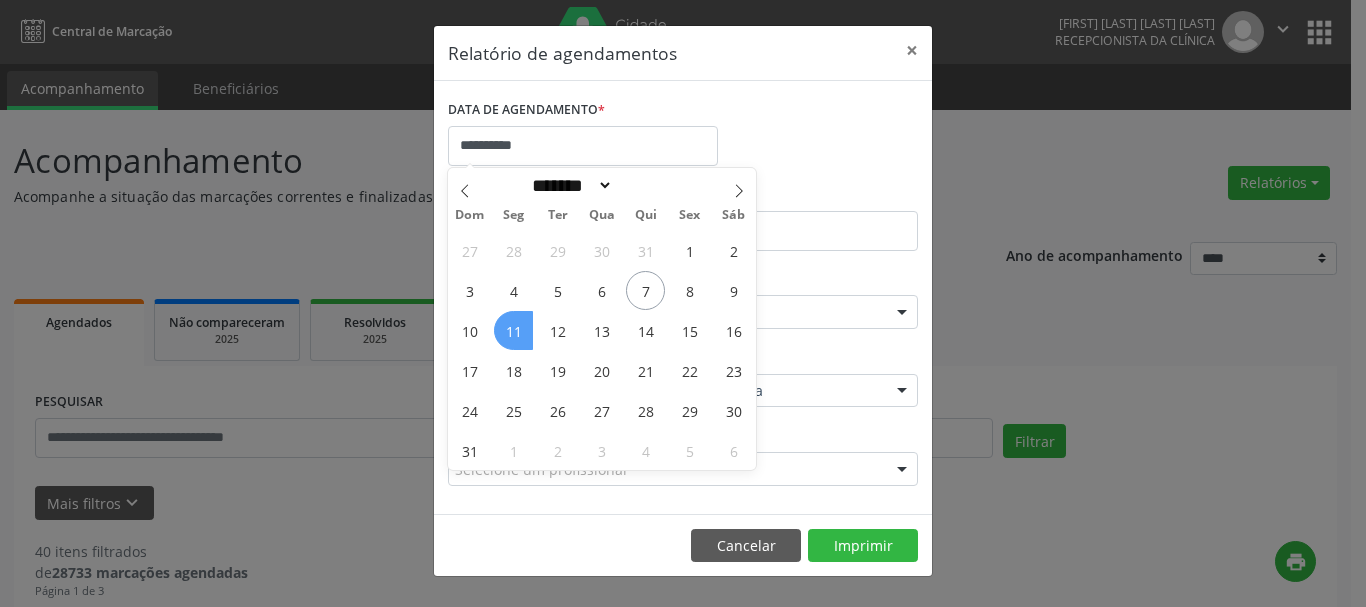 click on "11" at bounding box center (513, 330) 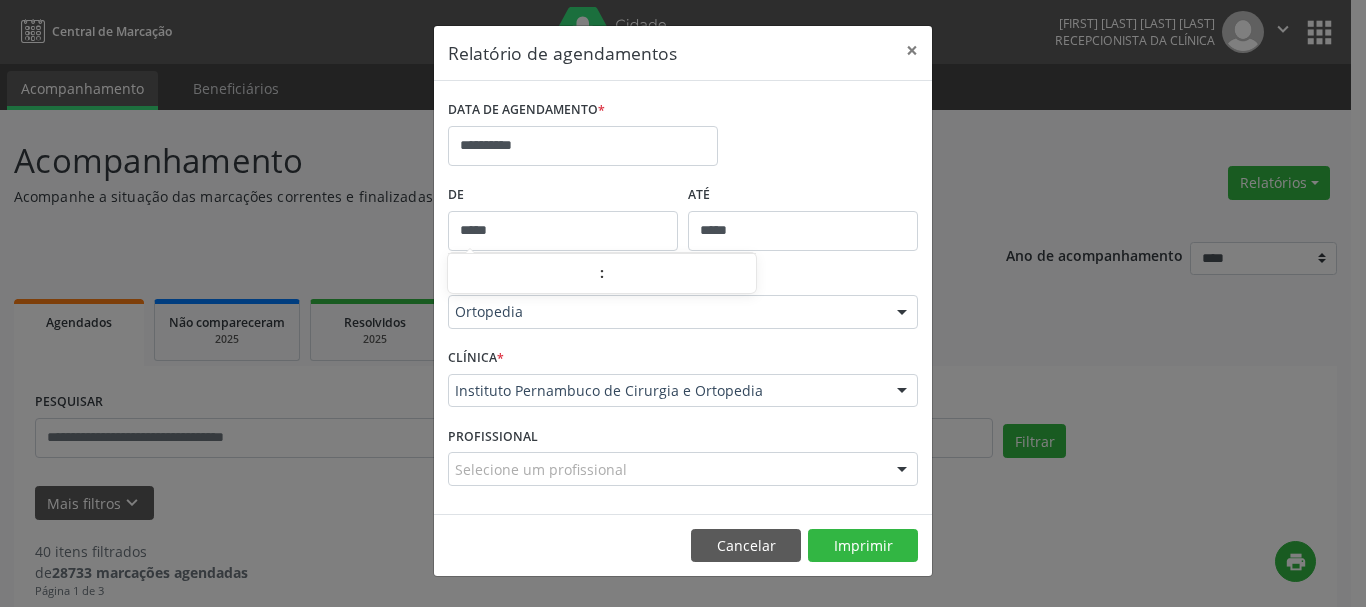click on "*****" at bounding box center (563, 231) 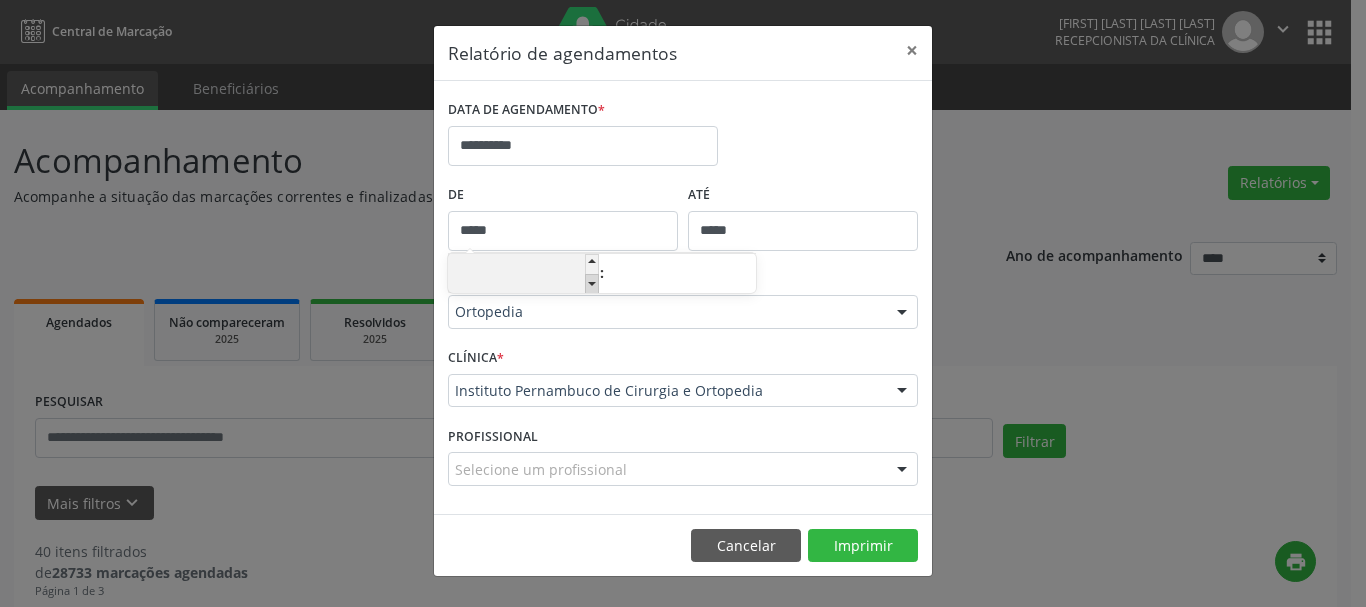 click at bounding box center (592, 284) 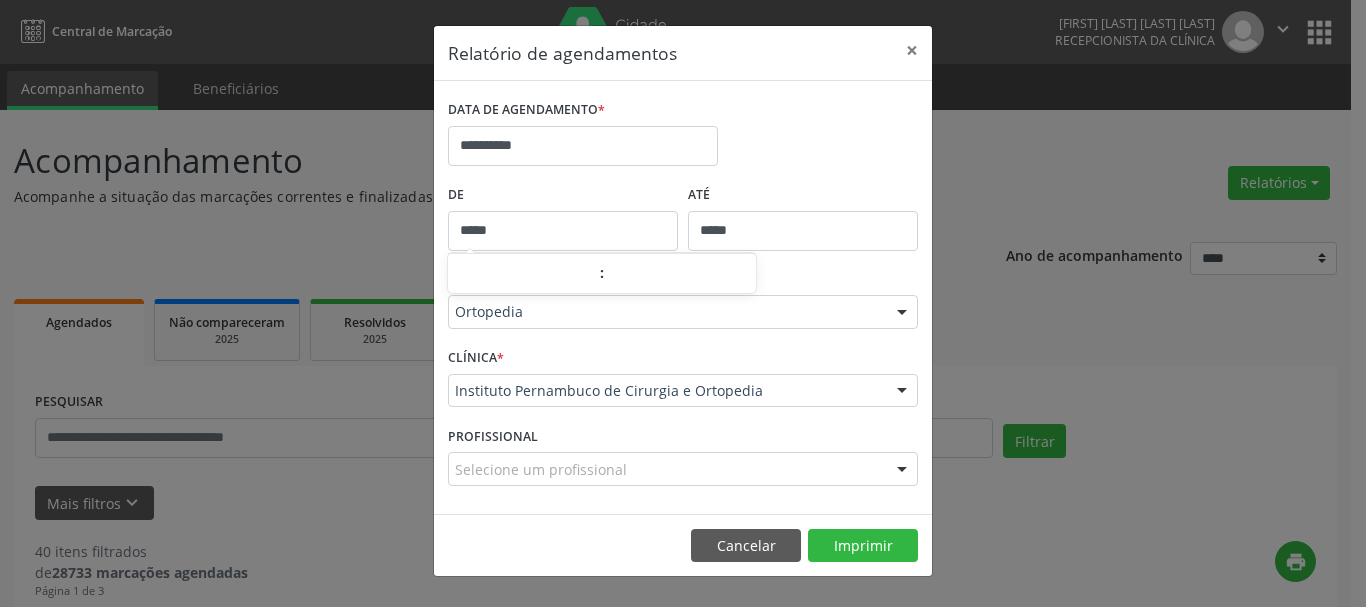 click on "*****" at bounding box center (803, 231) 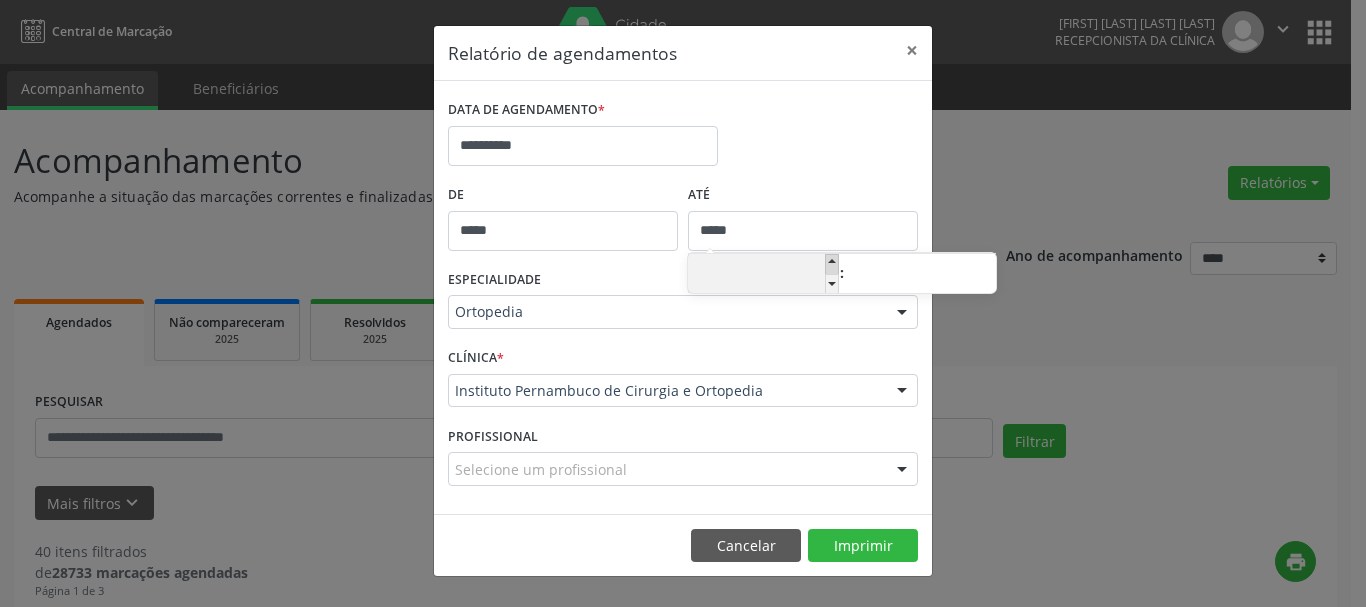 click at bounding box center (832, 264) 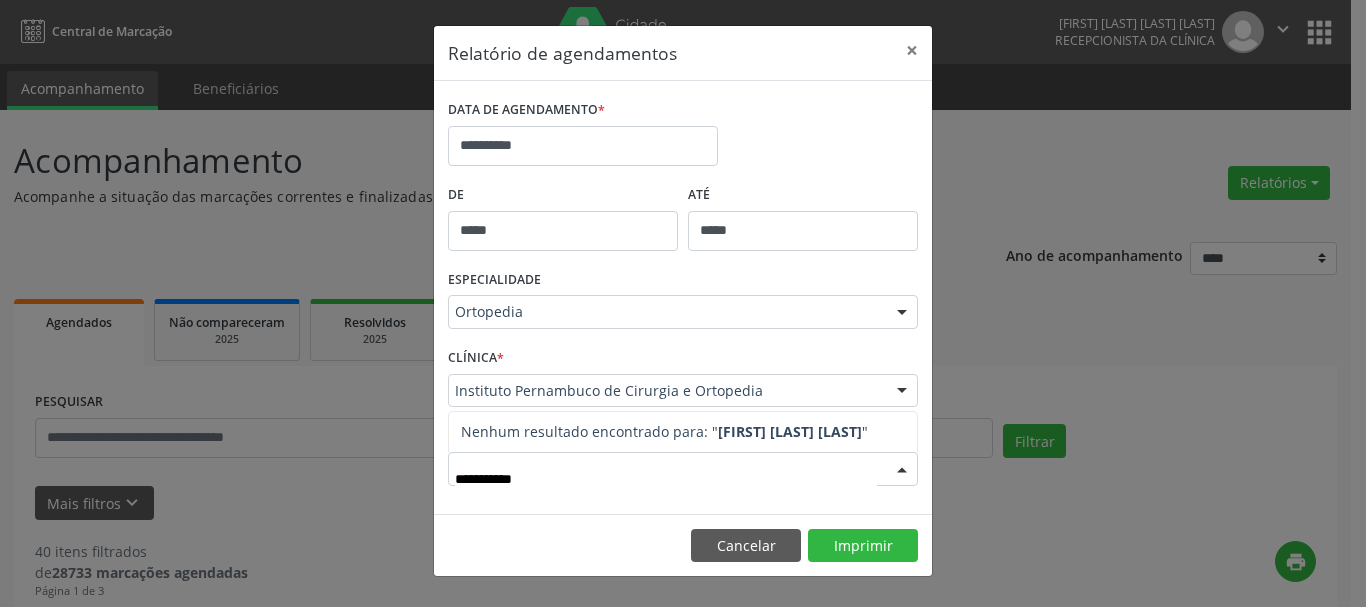 type on "**********" 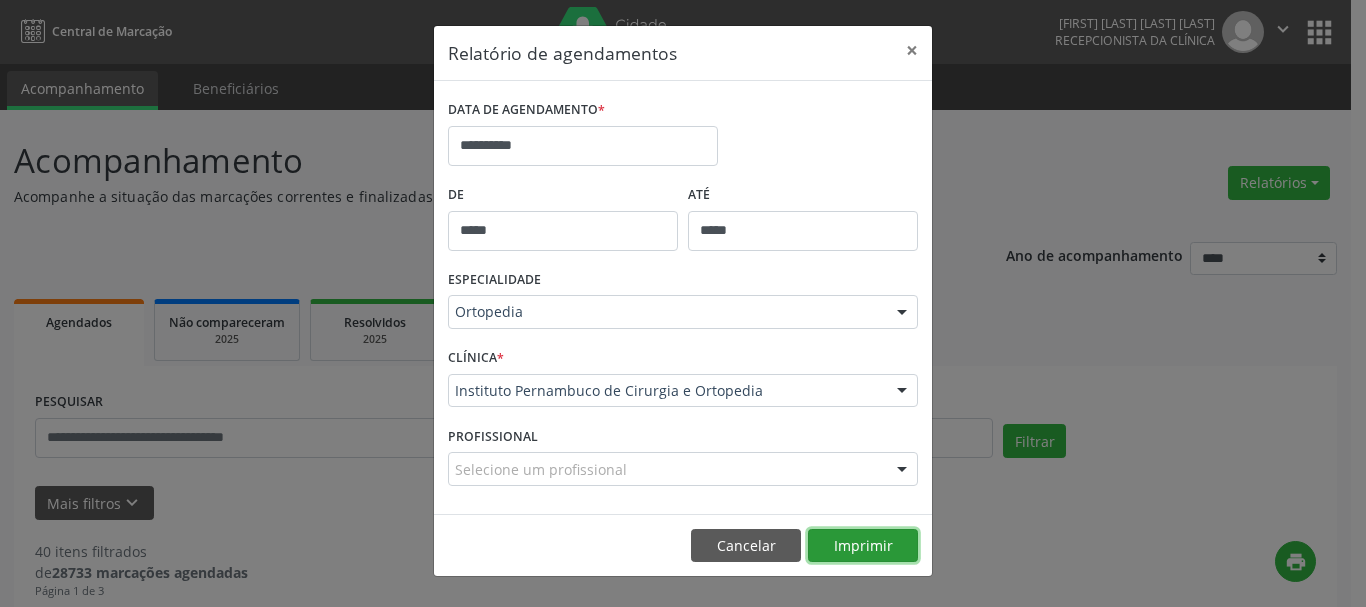 click on "Imprimir" at bounding box center [863, 546] 